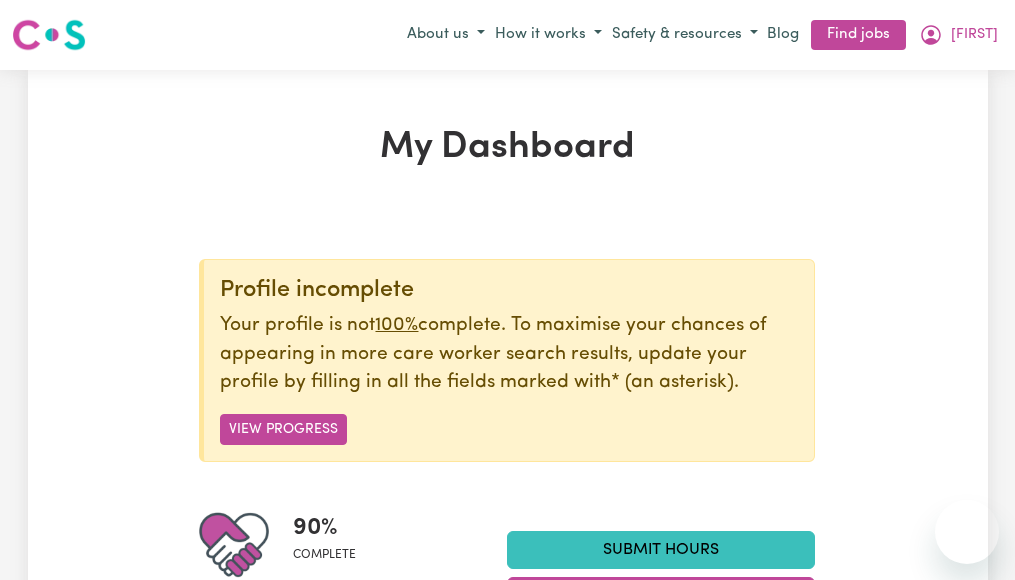 scroll, scrollTop: 0, scrollLeft: 0, axis: both 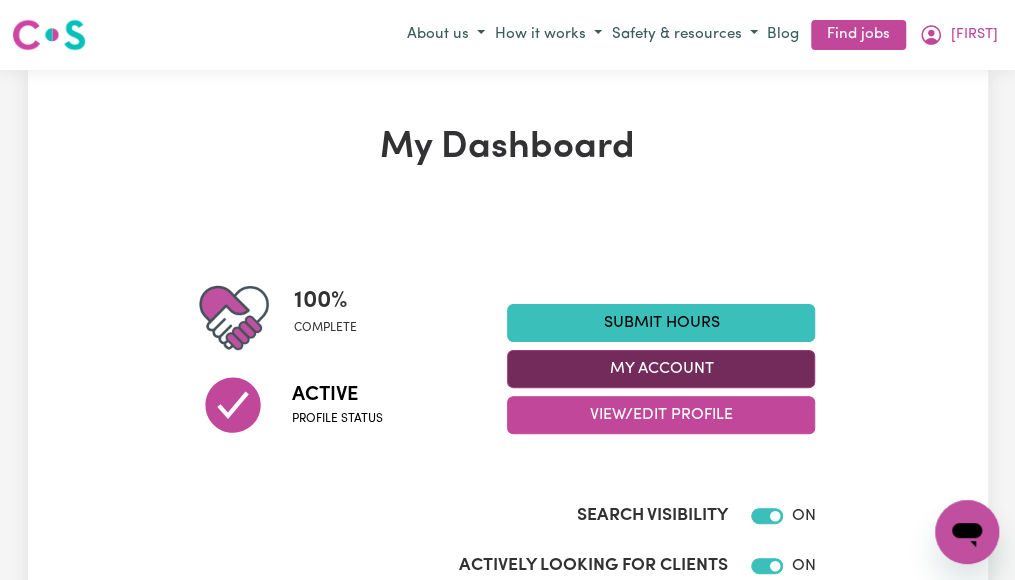 click on "My Account" at bounding box center [661, 369] 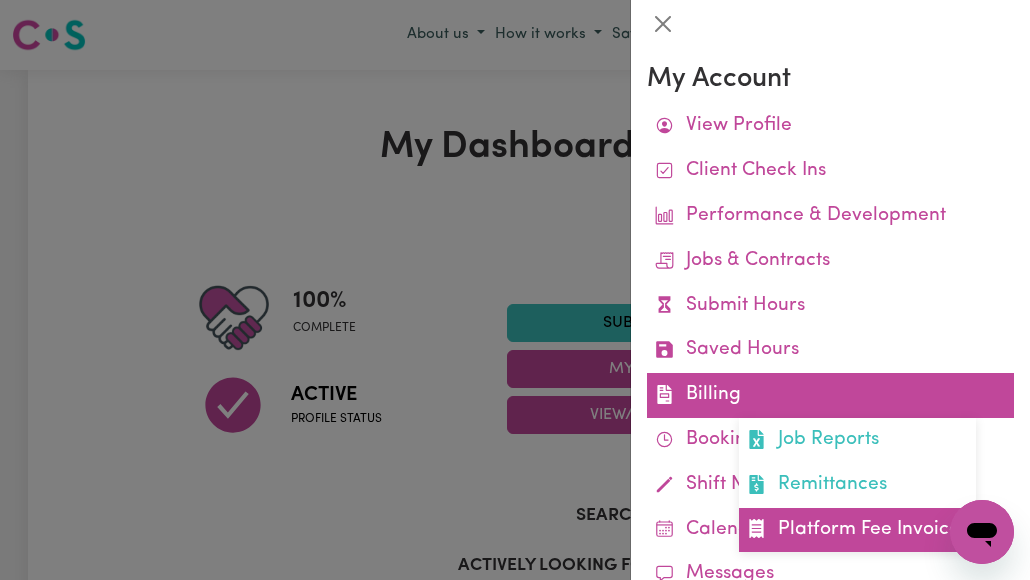 click on "Platform Fee Invoices" at bounding box center [857, 530] 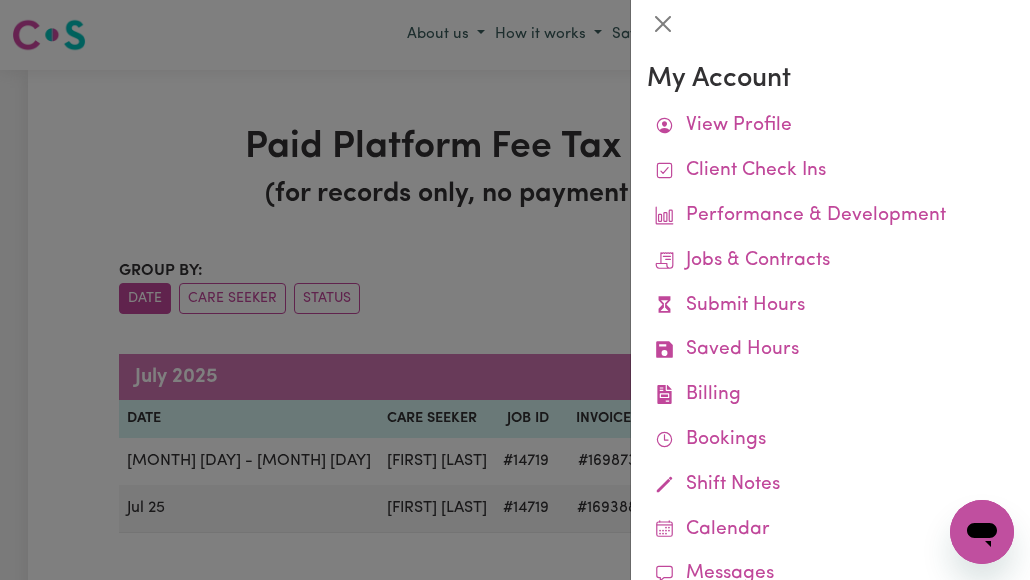 click at bounding box center (515, 290) 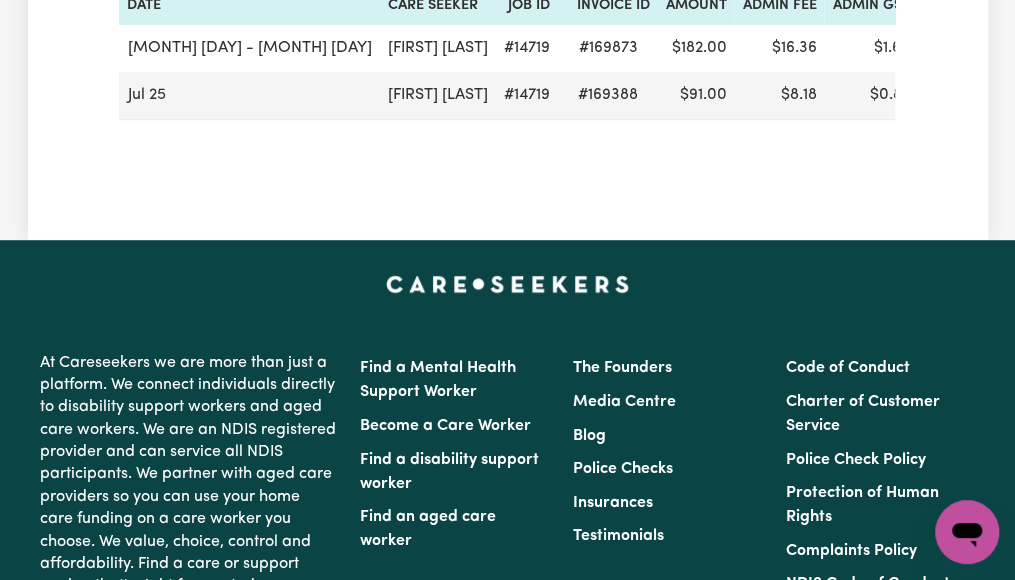 scroll, scrollTop: 453, scrollLeft: 0, axis: vertical 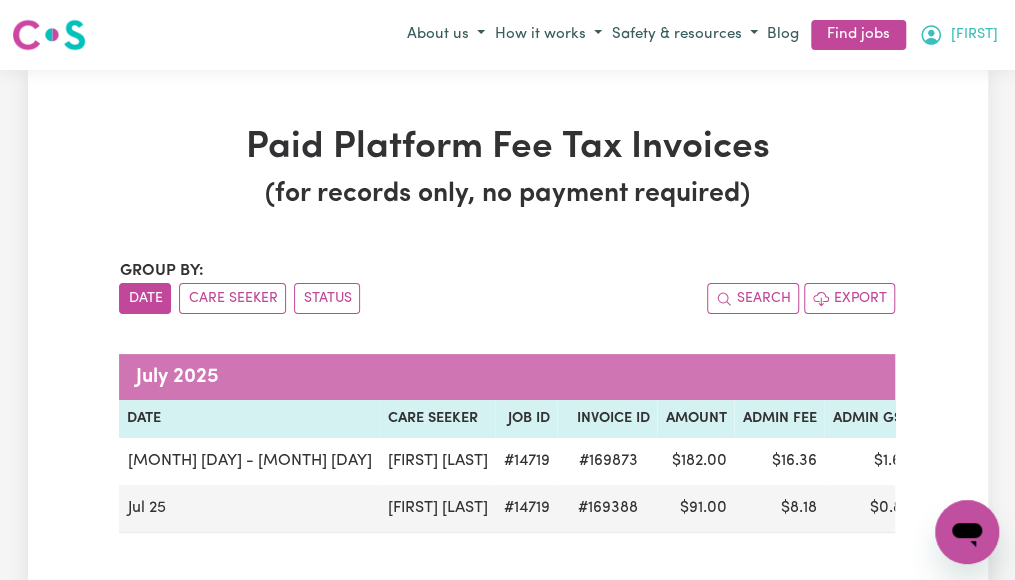 click on "[FIRST]" at bounding box center [974, 35] 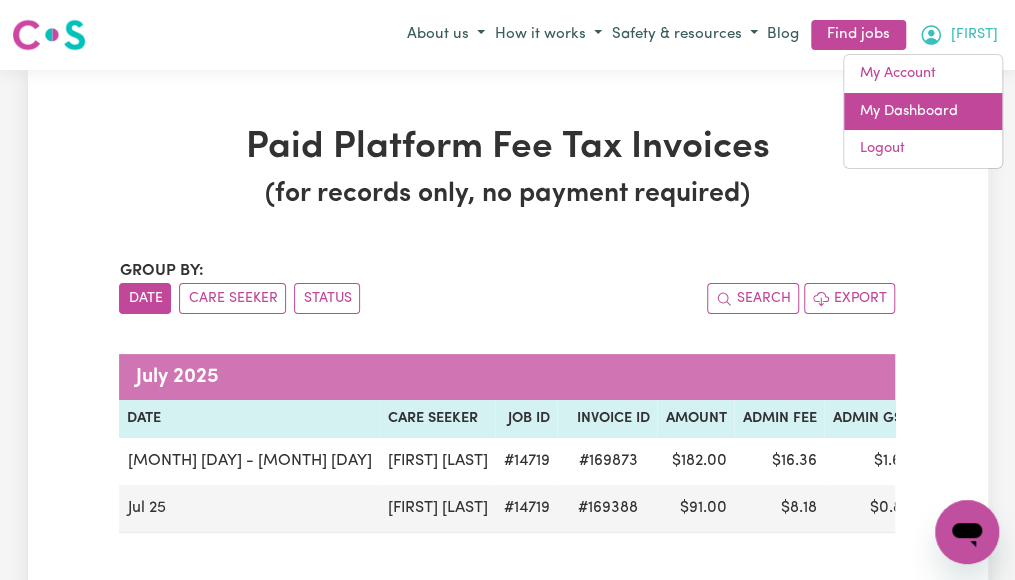 click on "My Dashboard" at bounding box center [923, 112] 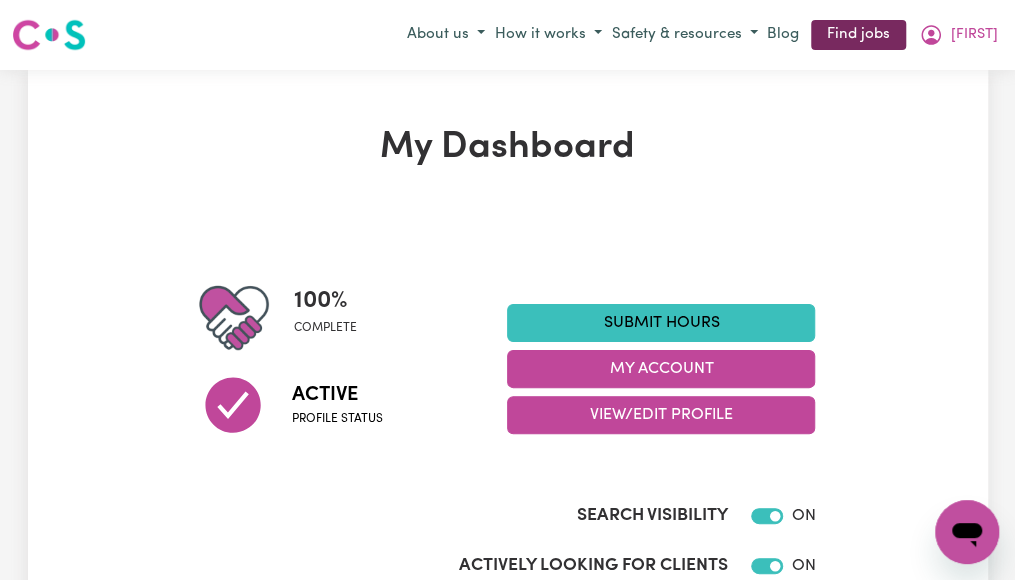 click on "Find jobs" at bounding box center (858, 35) 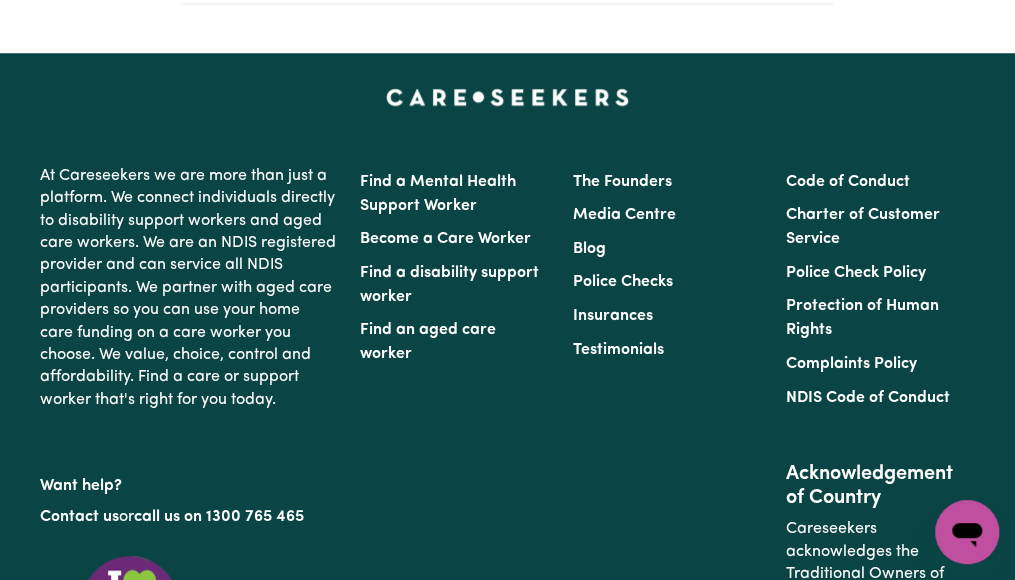 scroll, scrollTop: 695, scrollLeft: 0, axis: vertical 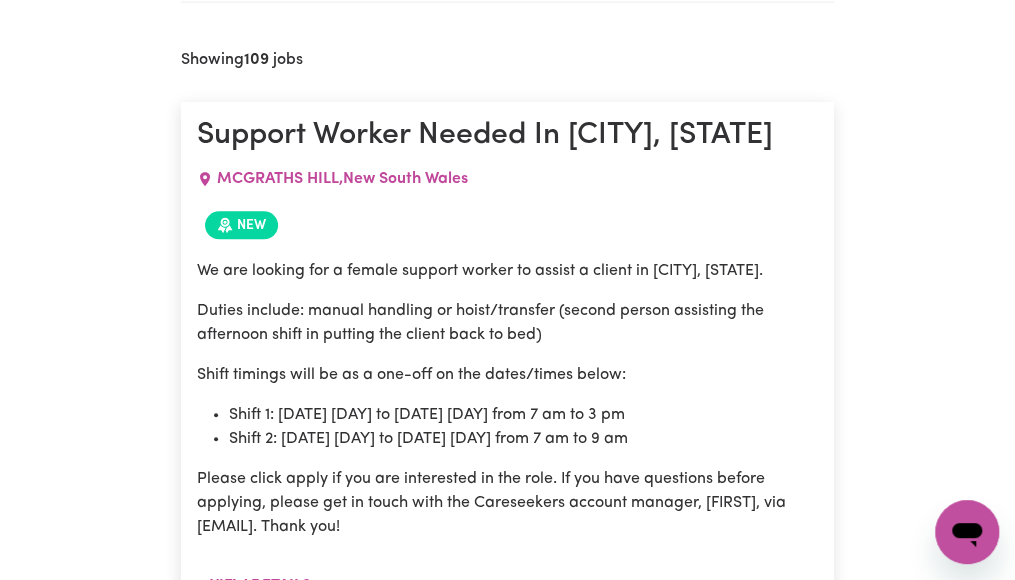 click on "Search By Suburb By State Show  Filters Showing  109   jobs Support Worker Needed In [CITY], [STATE] [CITY] ,  [STATE] New We are looking for a female support worker to assist a client in [CITY], [STATE]. Duties include: manual handling or hoist/transfer (second person assisting the afternoon shift in putting the client back to bed) Shift timings will be as a one-off on the dates/times below: Shift 1: [DATE] Saturday to [DATE] Monday from 7 am to 3 pm   Shift 2: [DATE] Saturday to [DATE] Monday from 7 am to 9 am    Please click apply if you are interested in the role. If you have questions before applying, please get in touch with the Careseekers account manager, Annie, via annie@[EXAMPLE.COM]. Thank you! View details Posted:  [DATE] Message Apply Female Support Worker Needed in [CITY], [STATE] [CITY] ,  [STATE] New We are looking for a female support worker to assist a client in [CITY], [STATE]. Duties include: Personal Care (help client with showering). View details ,  $" at bounding box center [507, 32289] 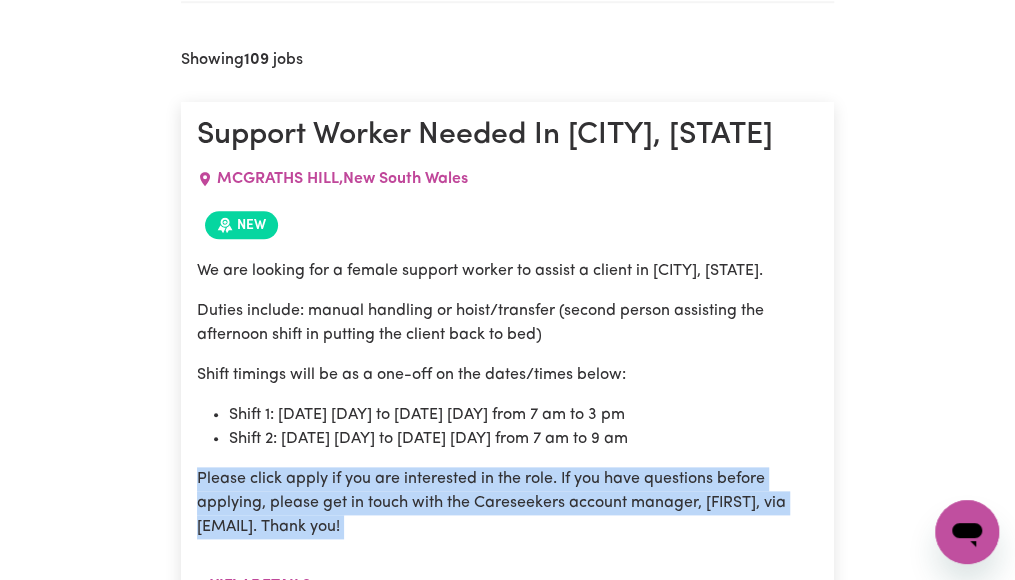 drag, startPoint x: 1010, startPoint y: 564, endPoint x: 1024, endPoint y: 561, distance: 14.3178215 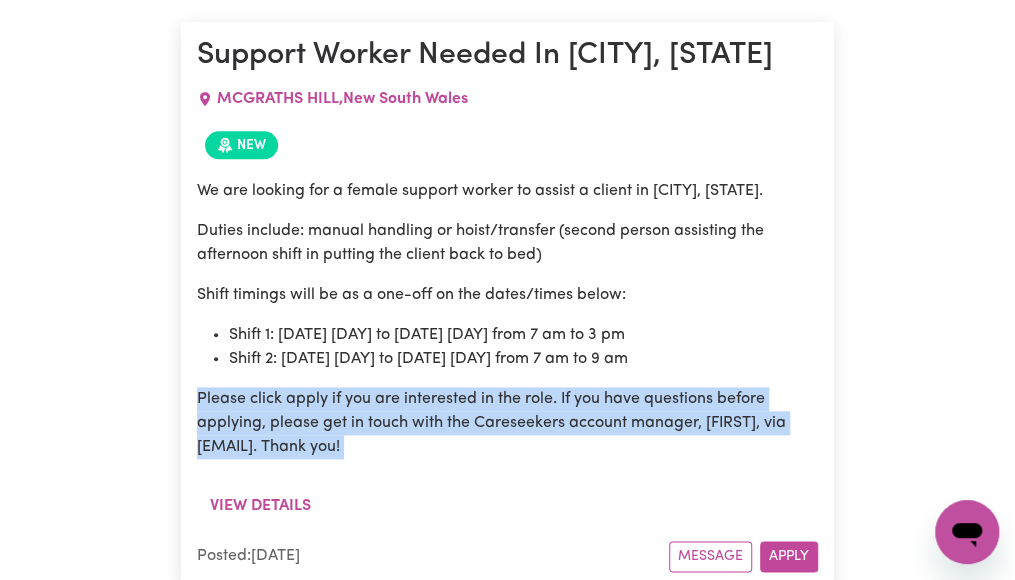 scroll, scrollTop: 815, scrollLeft: 0, axis: vertical 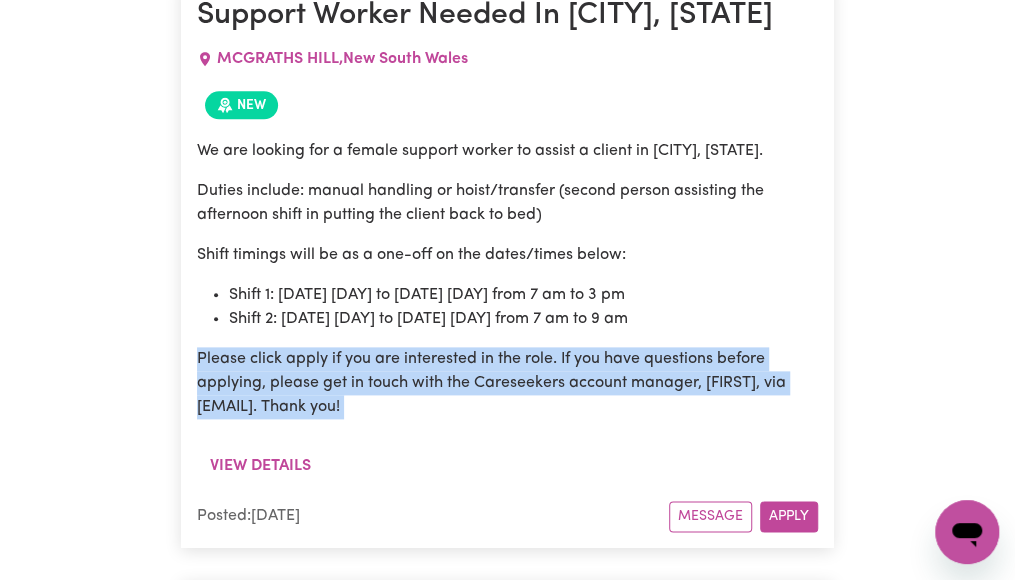 click on "Please click apply if you are interested in the role. If you have questions before applying, please get in touch with the Careseekers account manager, [FIRST], via [EMAIL]. Thank you!" at bounding box center [507, 383] 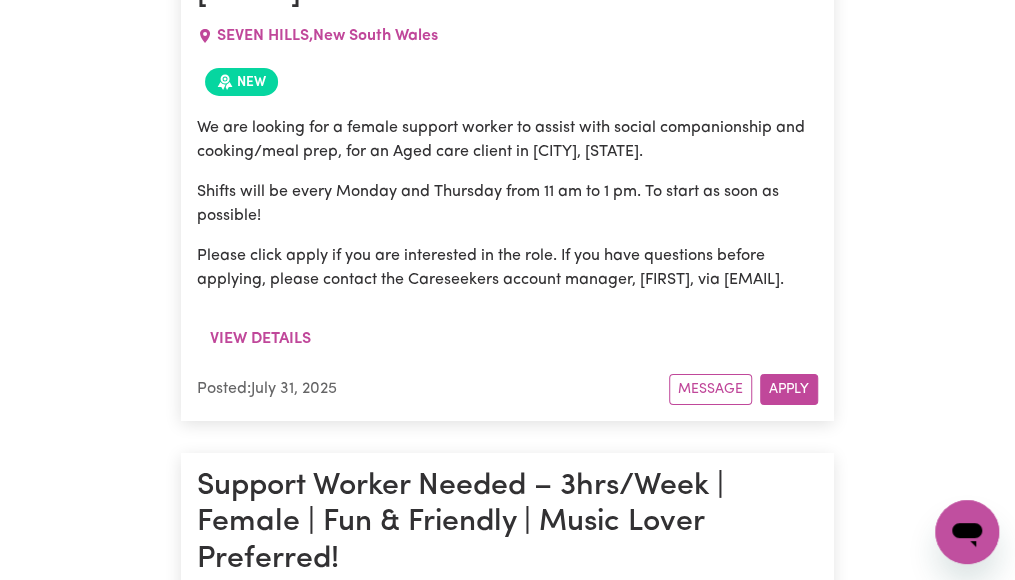 scroll, scrollTop: 18080, scrollLeft: 0, axis: vertical 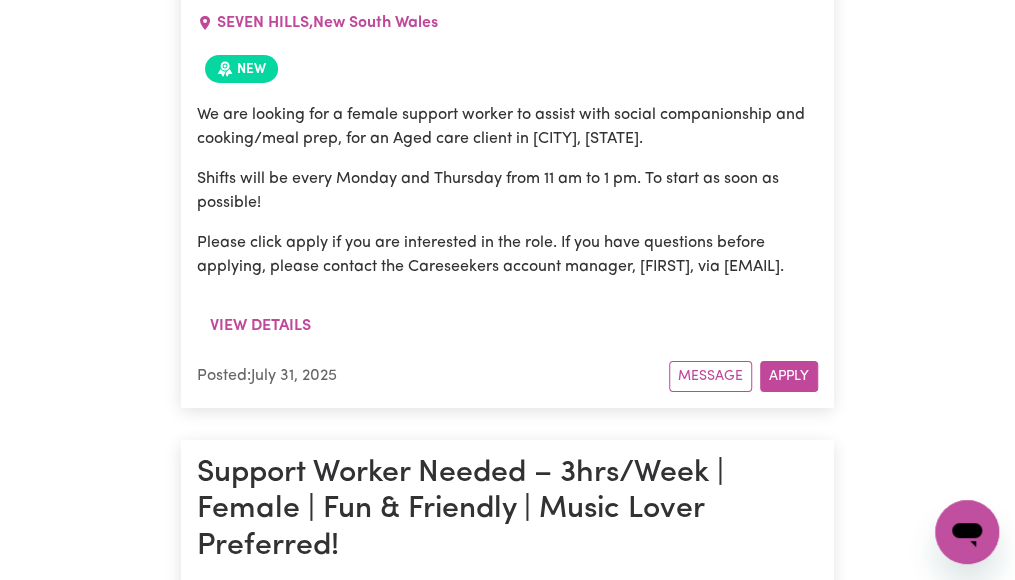 drag, startPoint x: 505, startPoint y: 1, endPoint x: 599, endPoint y: 157, distance: 182.13182 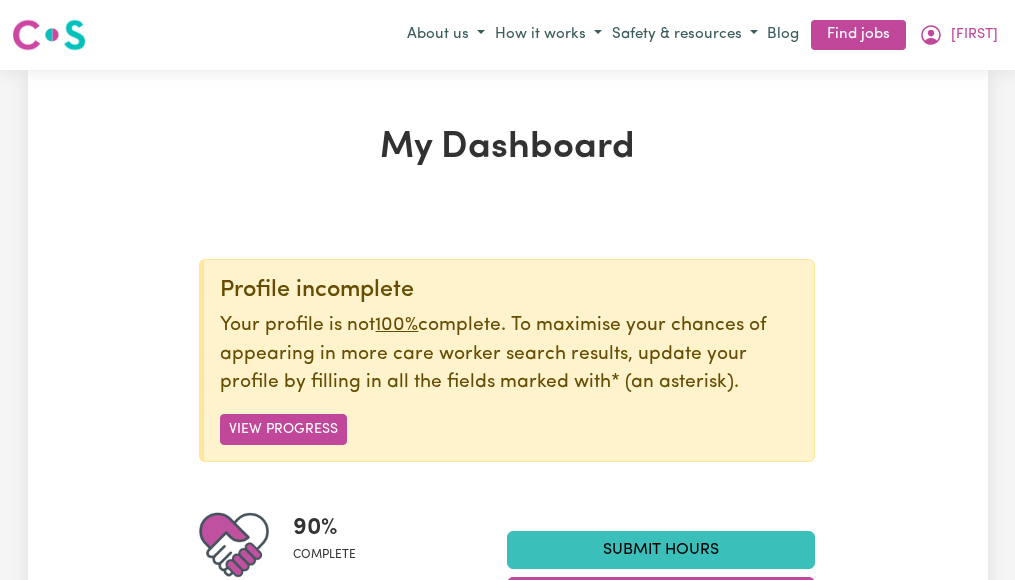 scroll, scrollTop: 0, scrollLeft: 0, axis: both 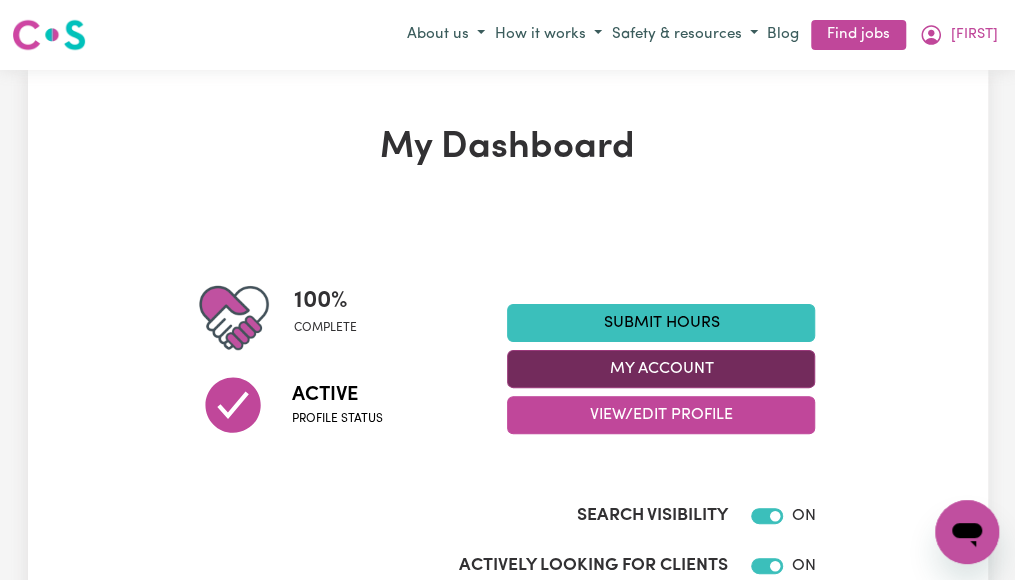 click on "My Account" at bounding box center [661, 369] 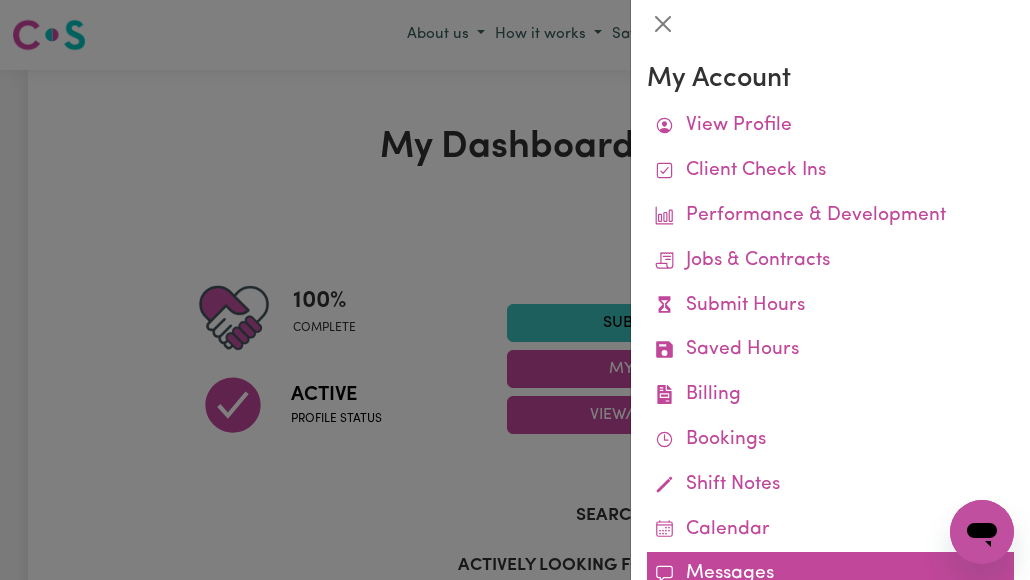 click on "Messages" at bounding box center [830, 574] 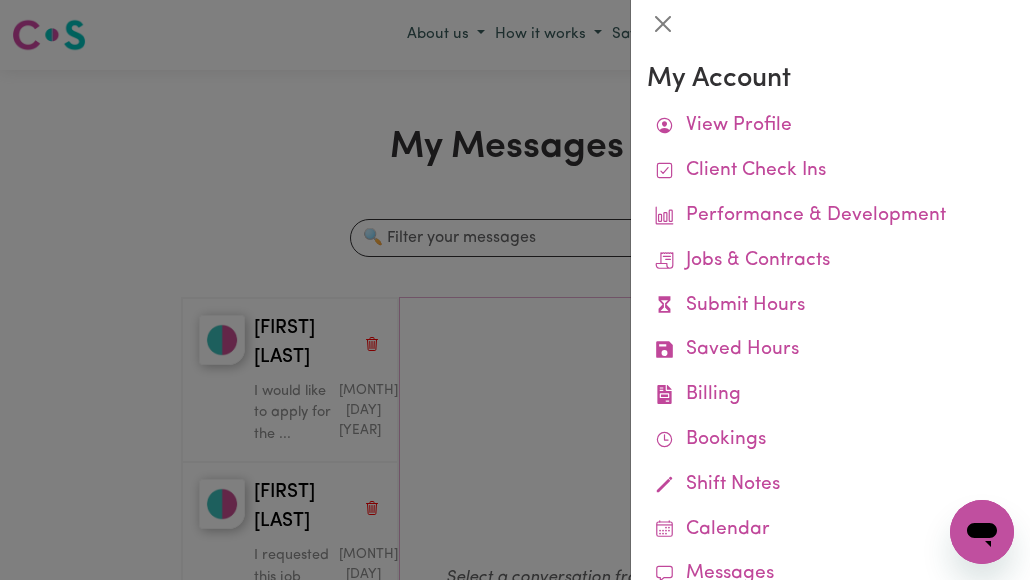 click at bounding box center (515, 290) 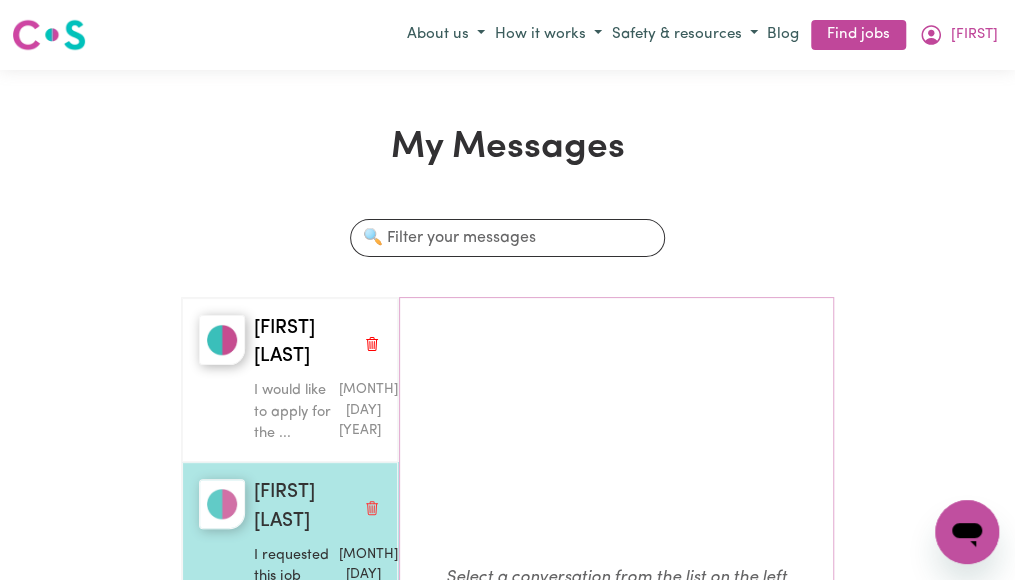 click on "I requested this job
Spoke to..." at bounding box center (296, 577) 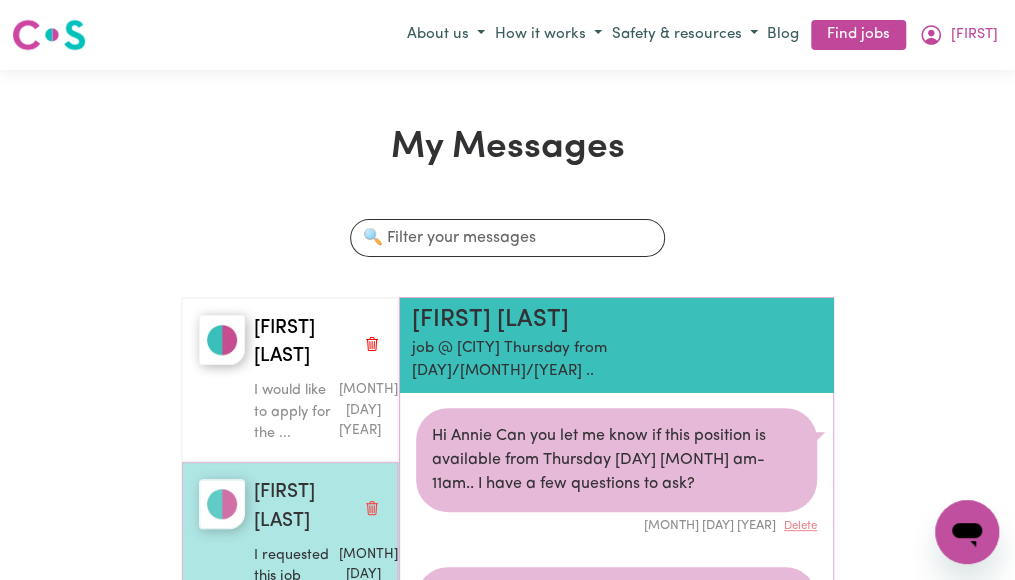 scroll, scrollTop: 187, scrollLeft: 0, axis: vertical 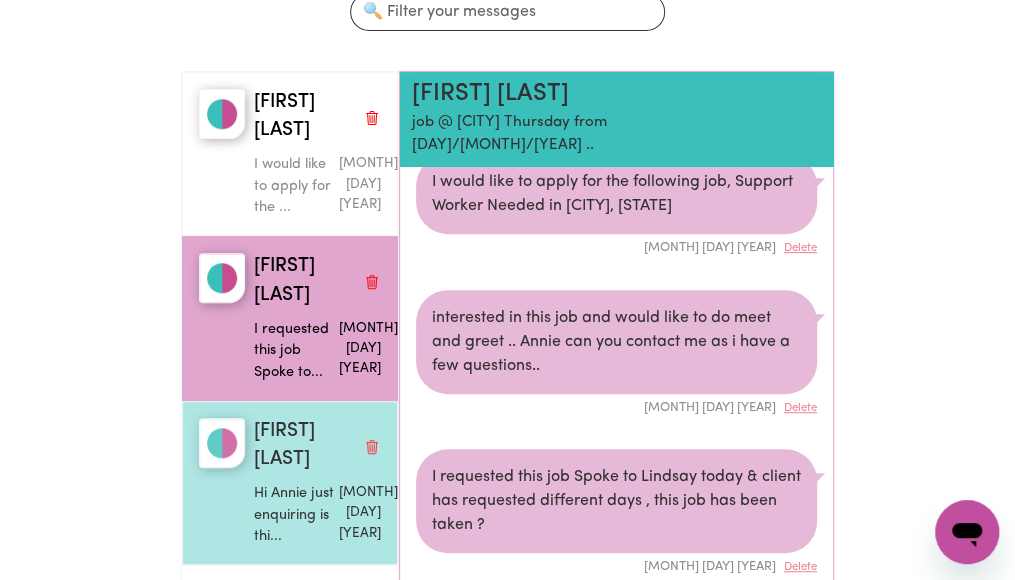 click on "Hi Annie just enquiring is thi..." at bounding box center [296, 515] 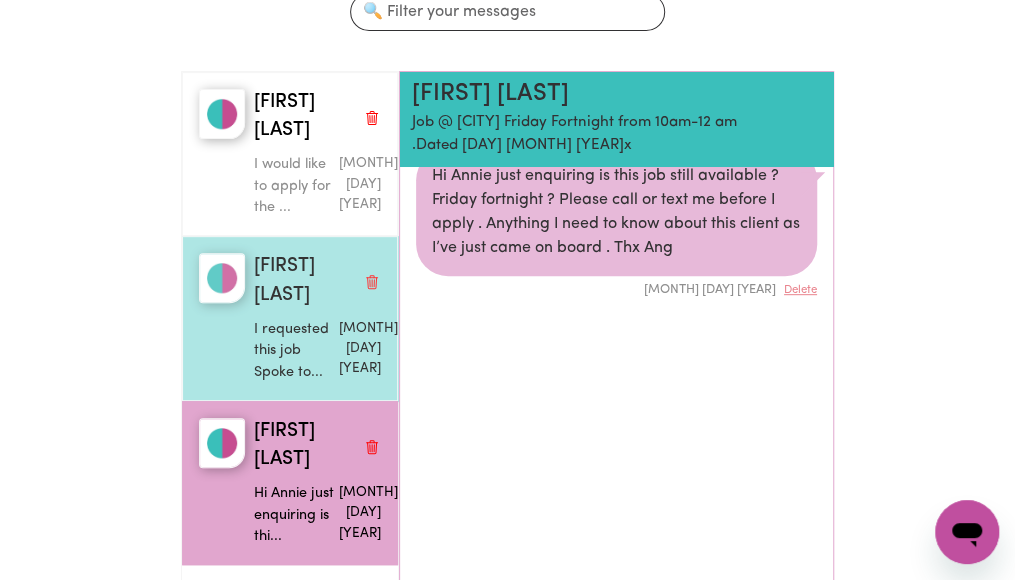 click on "I requested this job
Spoke to..." at bounding box center (296, 351) 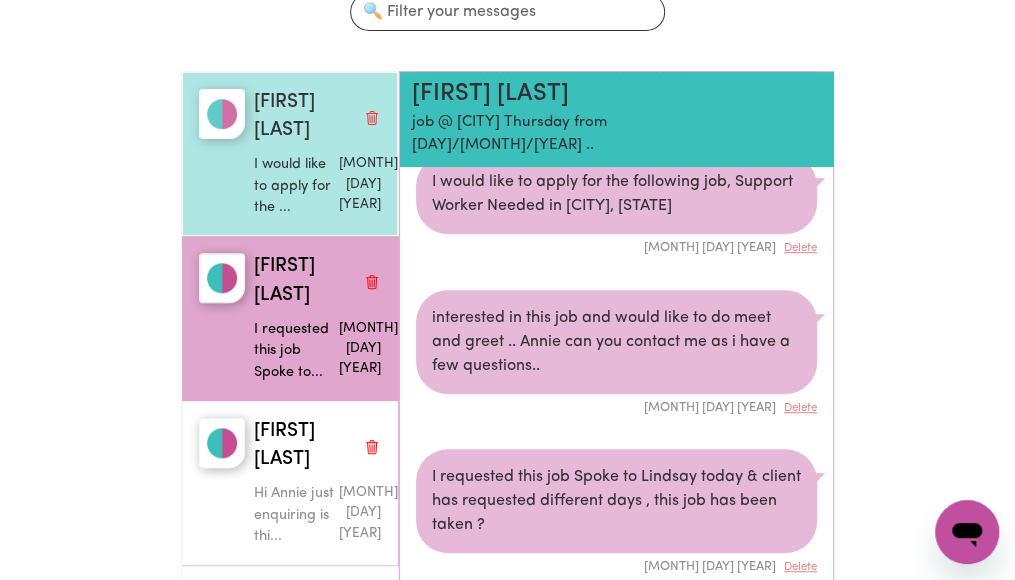 click on "I would like to apply for the ..." at bounding box center (296, 186) 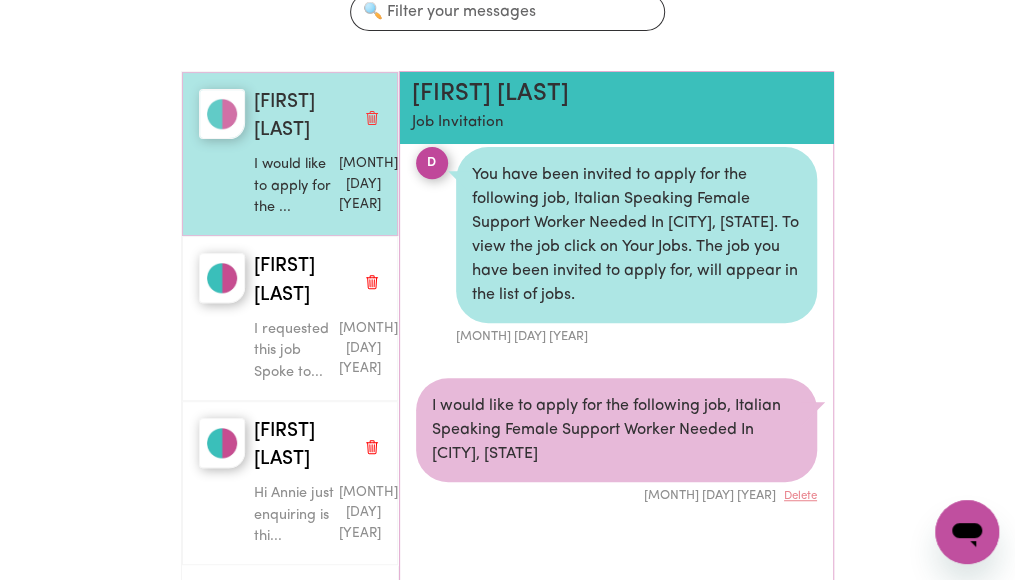 scroll, scrollTop: 10, scrollLeft: 0, axis: vertical 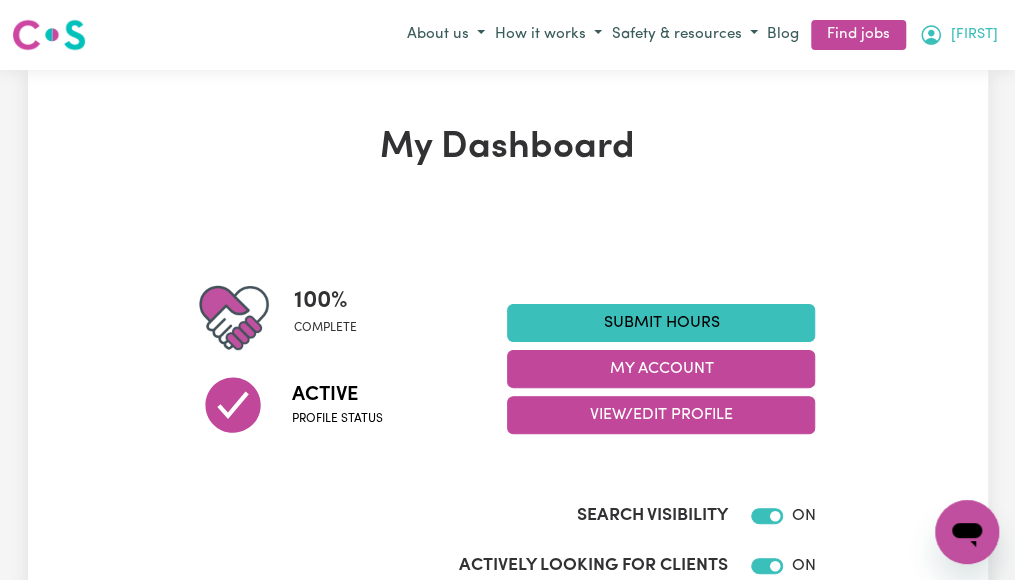 click on "[FIRST]" at bounding box center [974, 35] 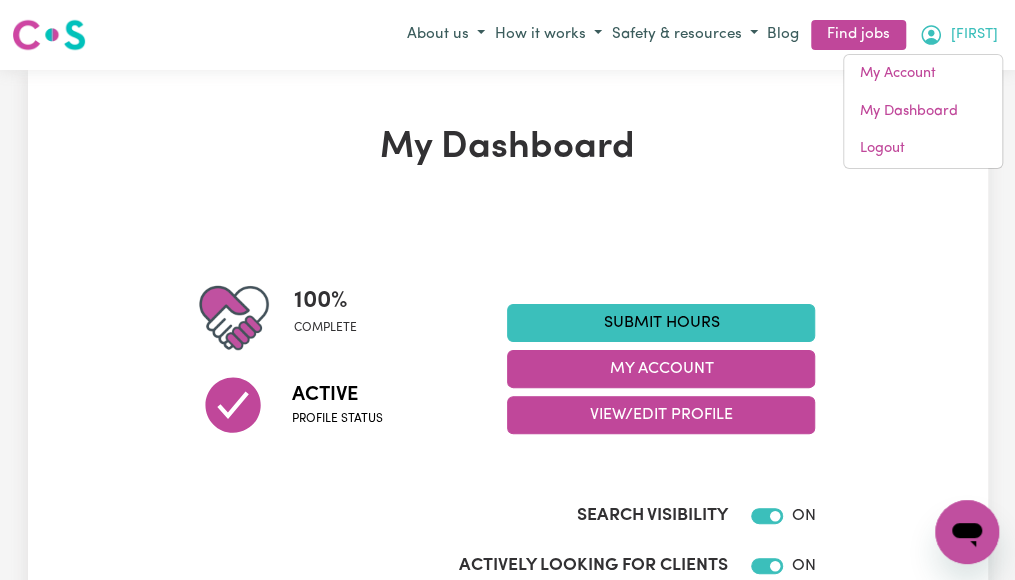 click on "[FIRST]" at bounding box center [974, 35] 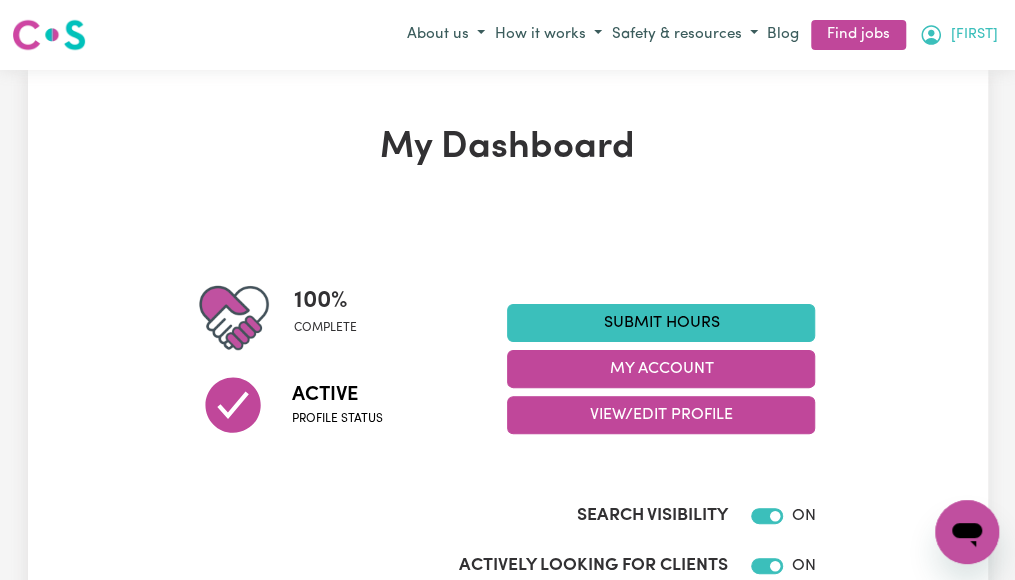 click on "[FIRST]" at bounding box center [974, 35] 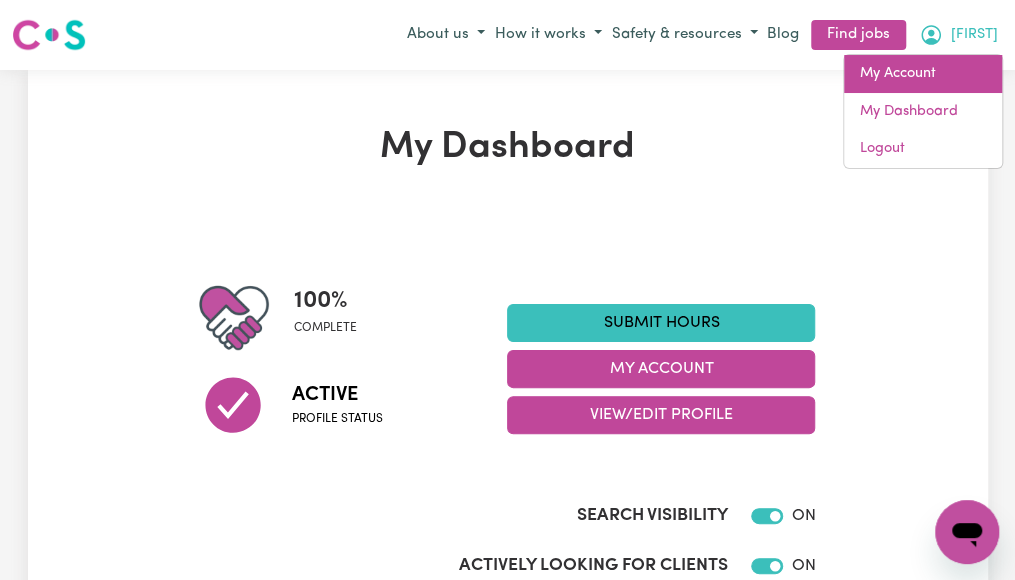 click on "My Account" at bounding box center (923, 74) 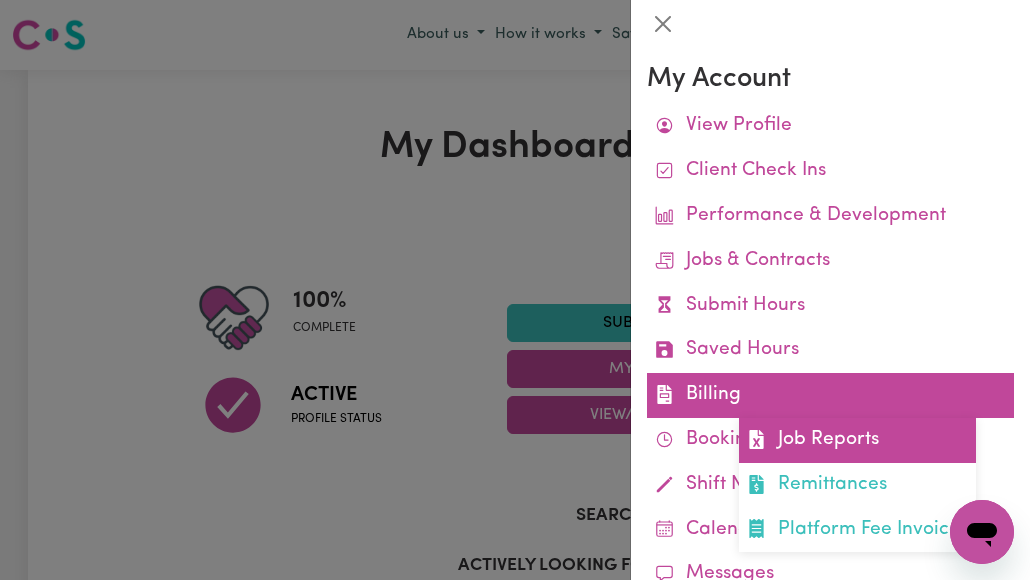 click on "Job Reports" at bounding box center [857, 440] 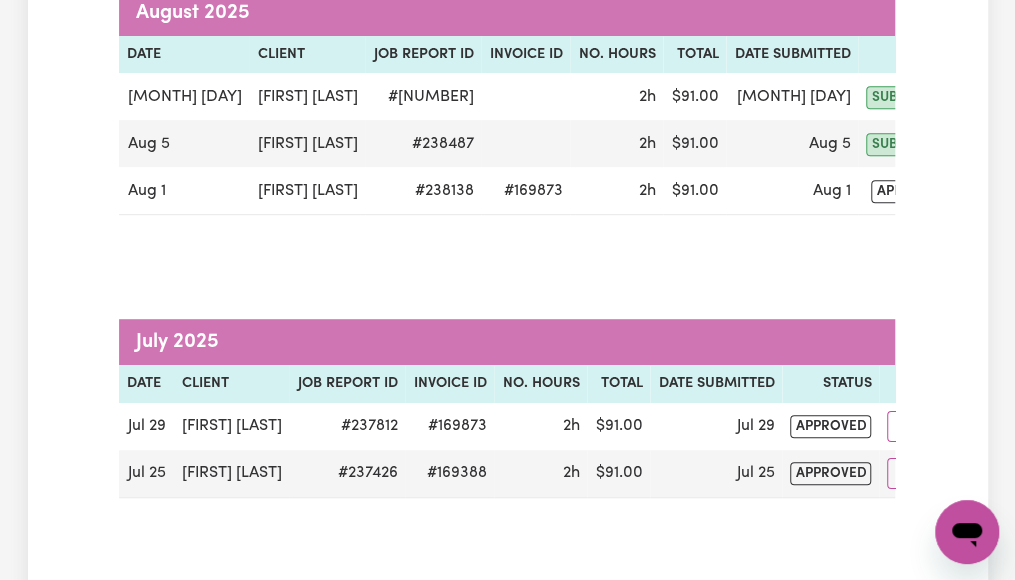 scroll, scrollTop: 360, scrollLeft: 0, axis: vertical 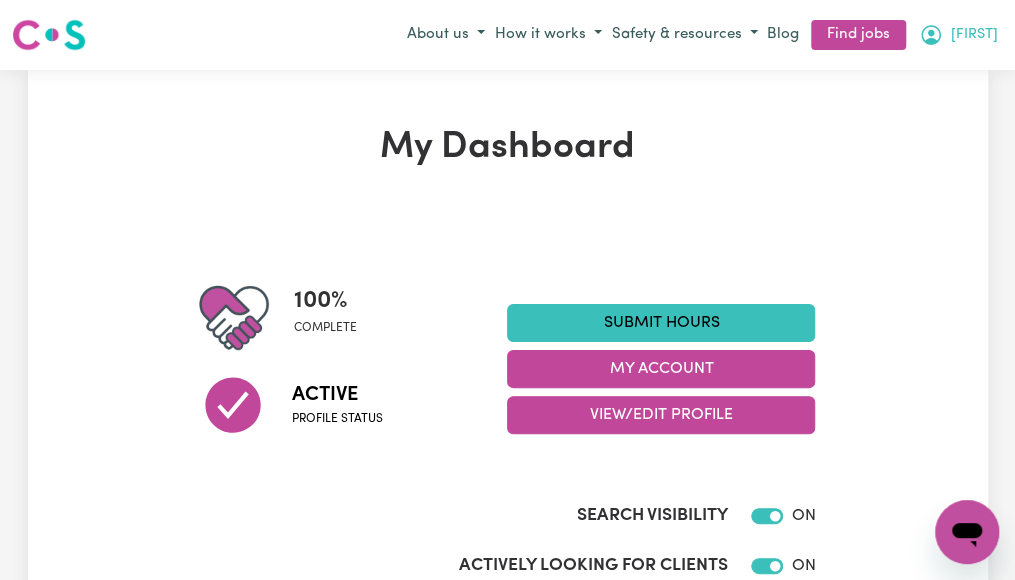 click on "[FIRST]" at bounding box center (974, 35) 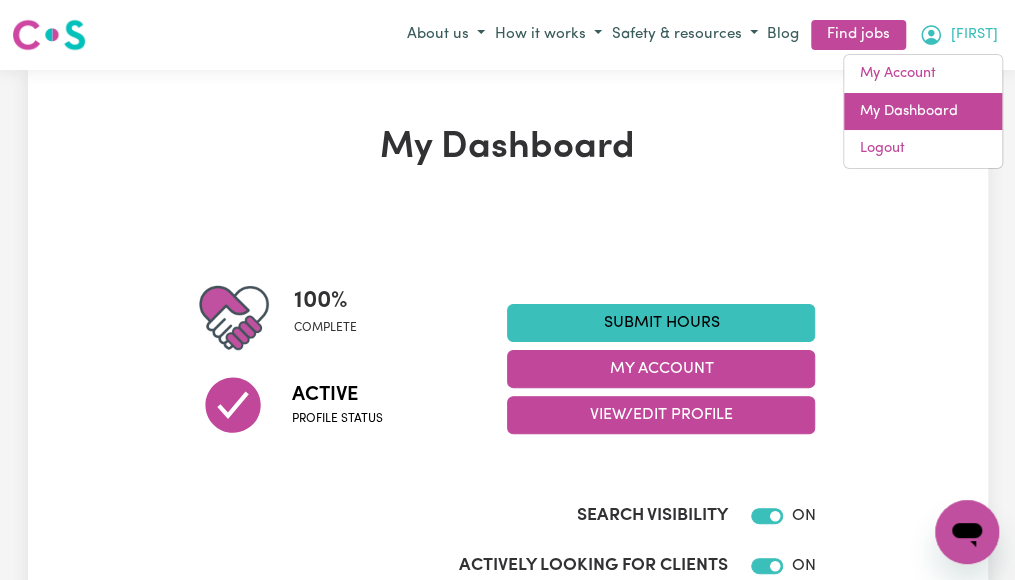 click on "My Dashboard" at bounding box center [923, 112] 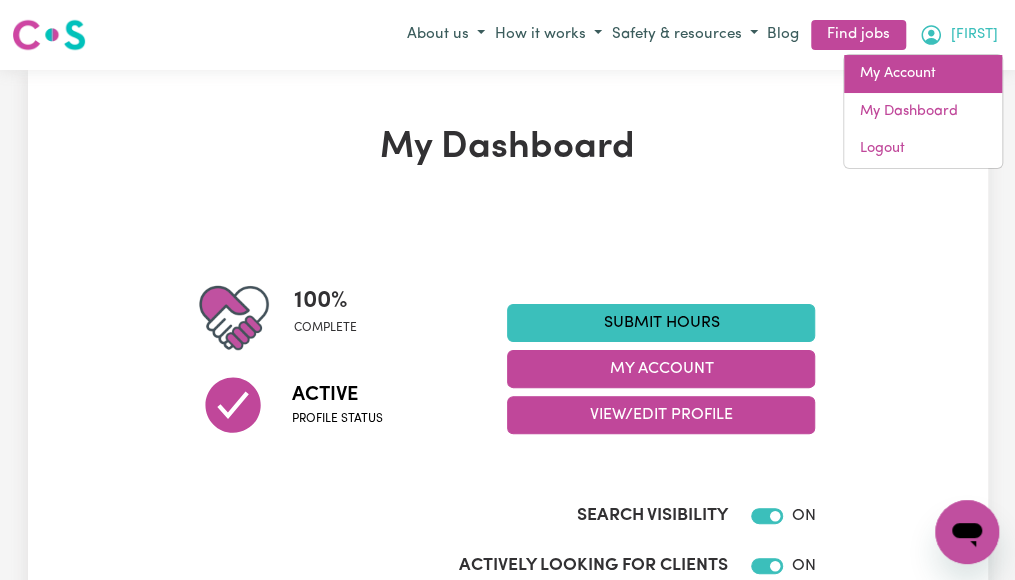 click on "My Account" at bounding box center [923, 74] 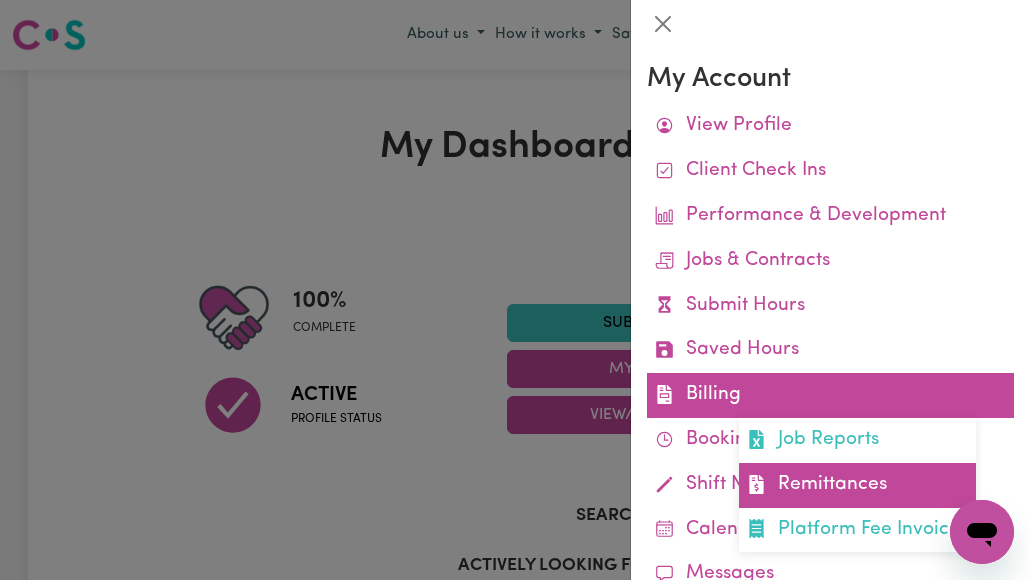 click on "Remittances" at bounding box center [857, 485] 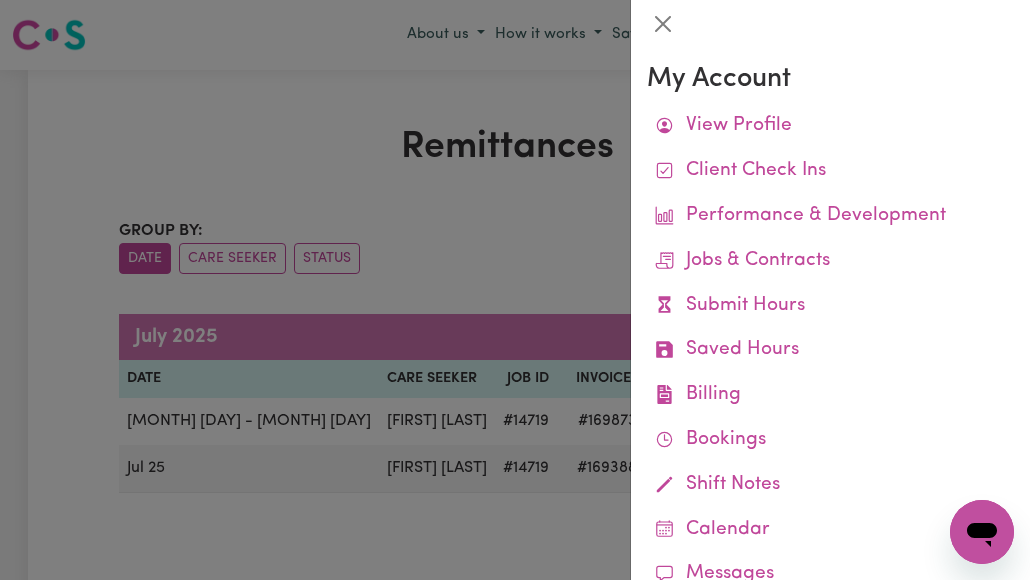click at bounding box center (515, 290) 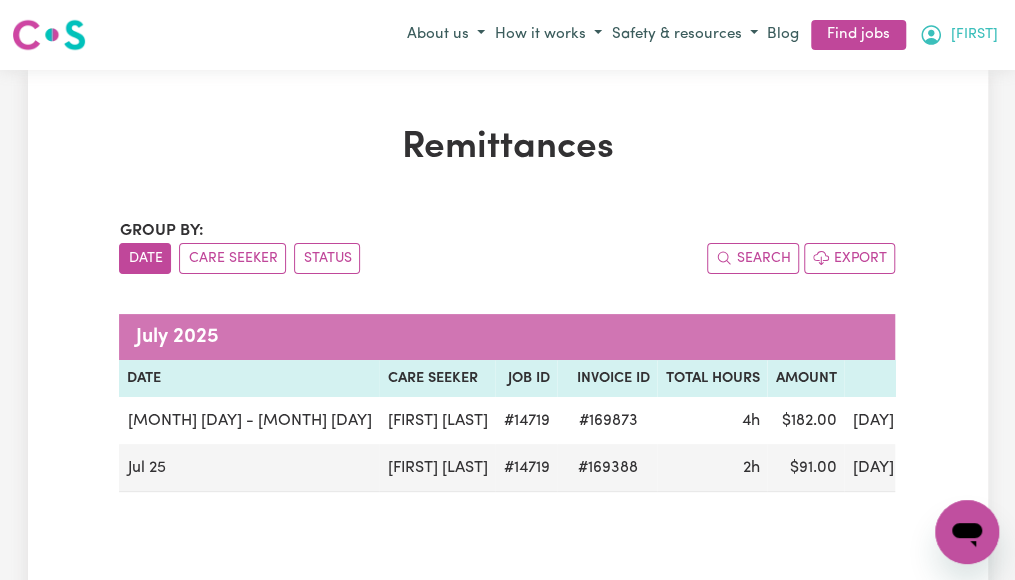 click on "[FIRST]" at bounding box center [974, 35] 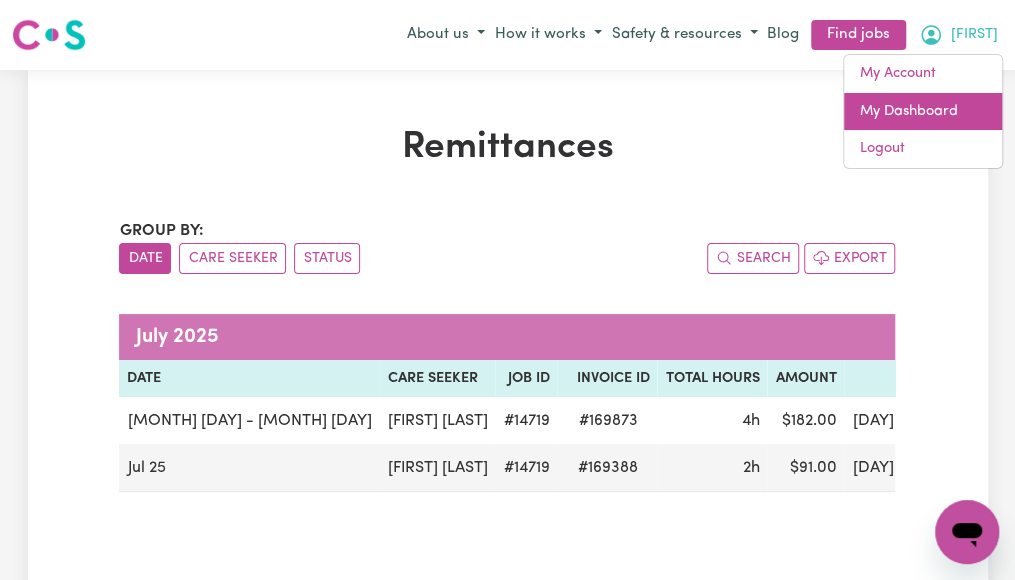 click on "My Dashboard" at bounding box center [923, 112] 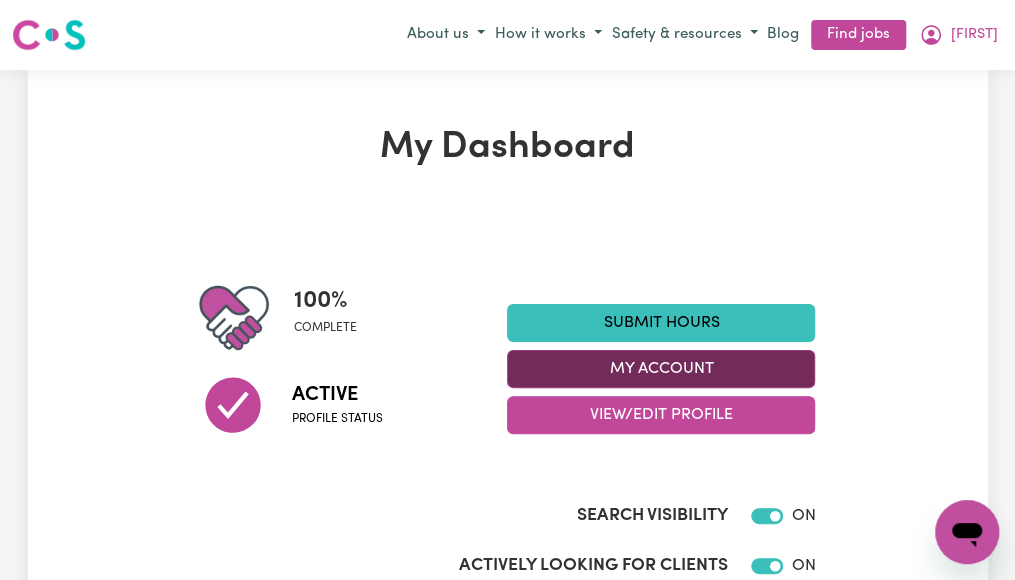 click on "My Account" at bounding box center (661, 369) 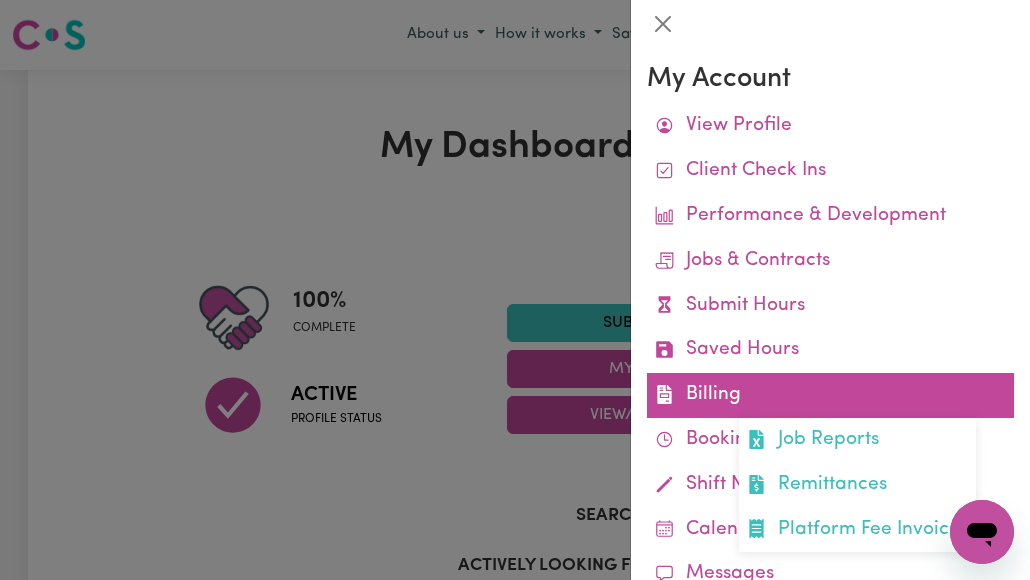 click on "Billing Job Reports Remittances Platform Fee Invoices" at bounding box center (830, 395) 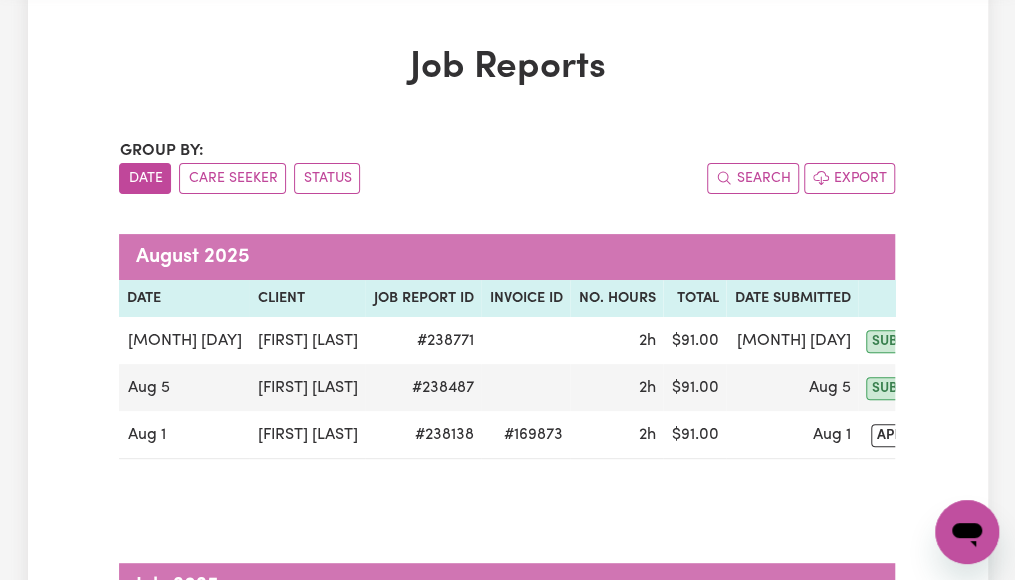 scroll, scrollTop: 120, scrollLeft: 0, axis: vertical 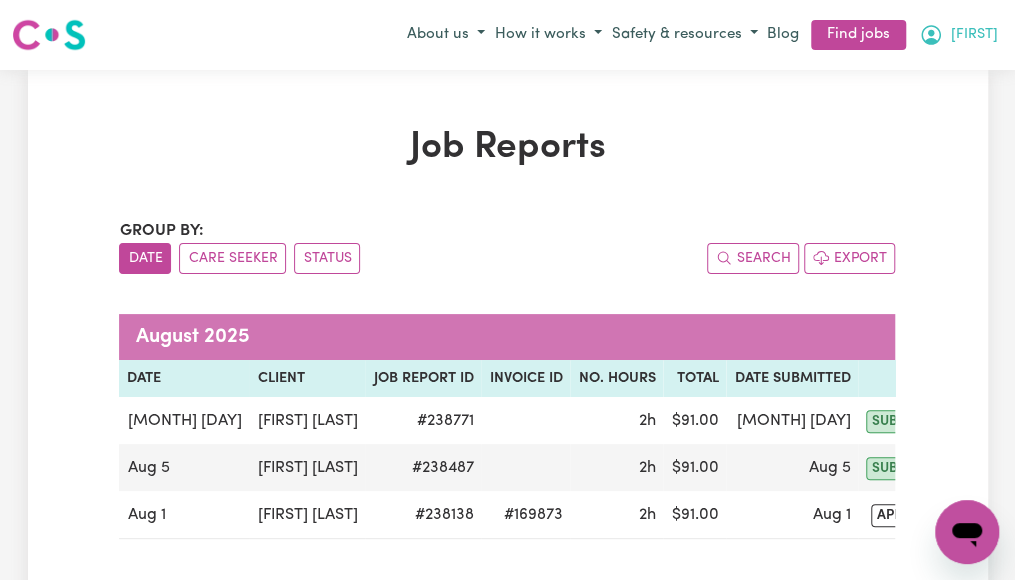 click on "[FIRST]" at bounding box center [974, 35] 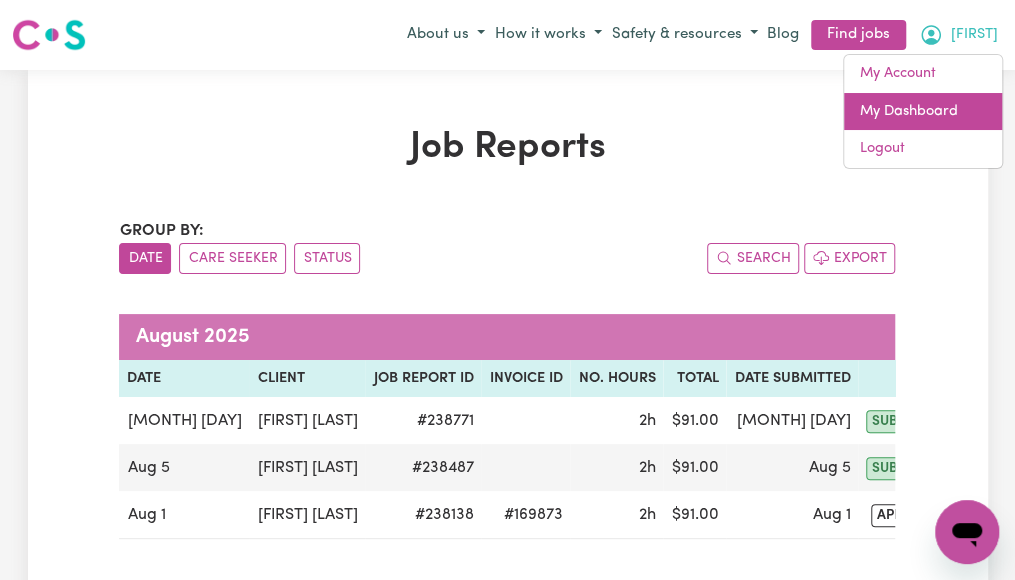 click on "My Dashboard" at bounding box center [923, 112] 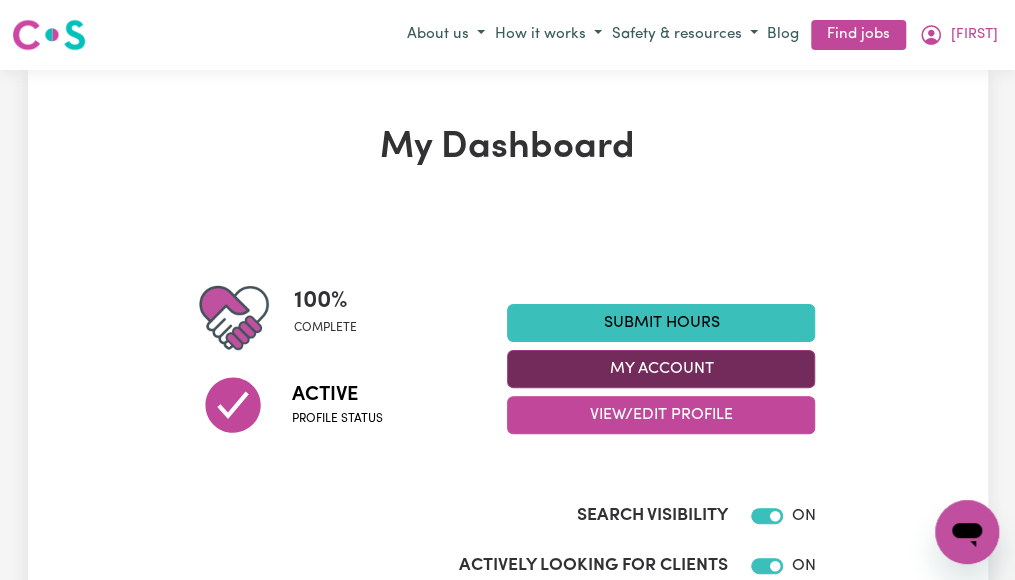 click on "My Account" at bounding box center [661, 369] 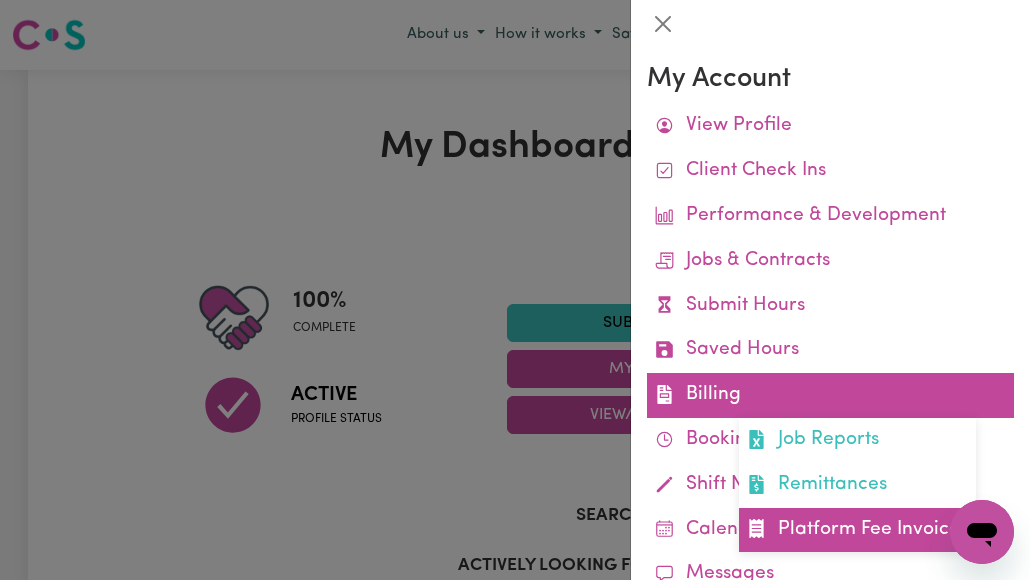 click on "Platform Fee Invoices" at bounding box center (857, 530) 